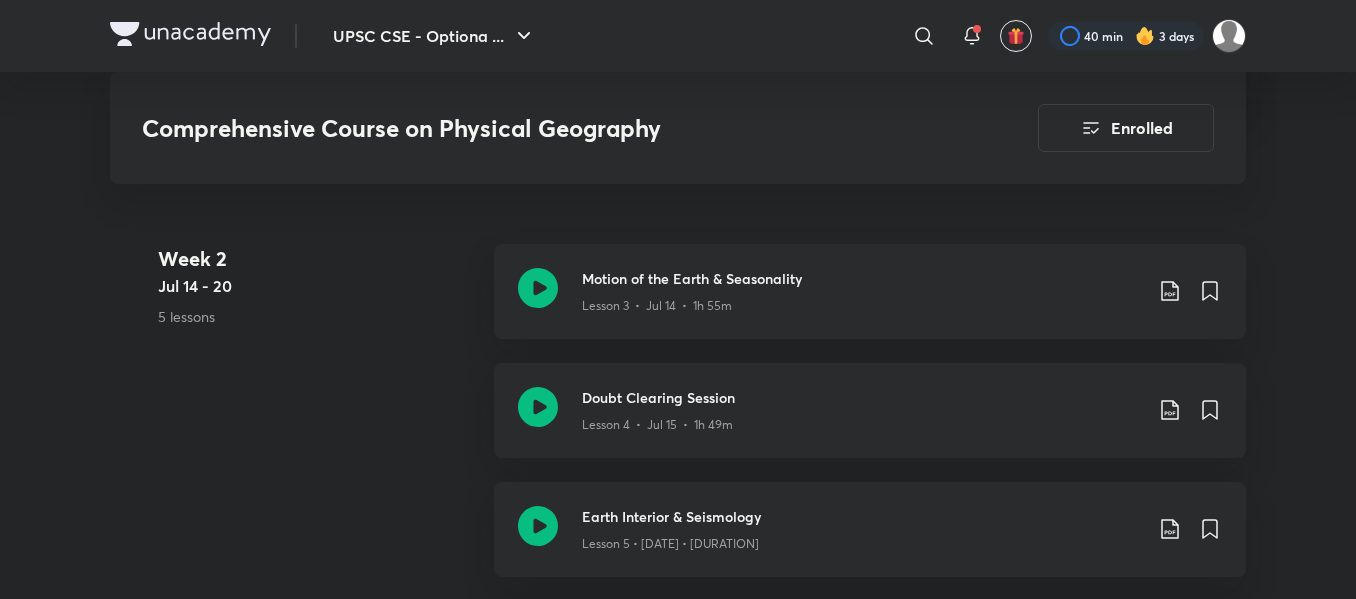 scroll, scrollTop: 1334, scrollLeft: 0, axis: vertical 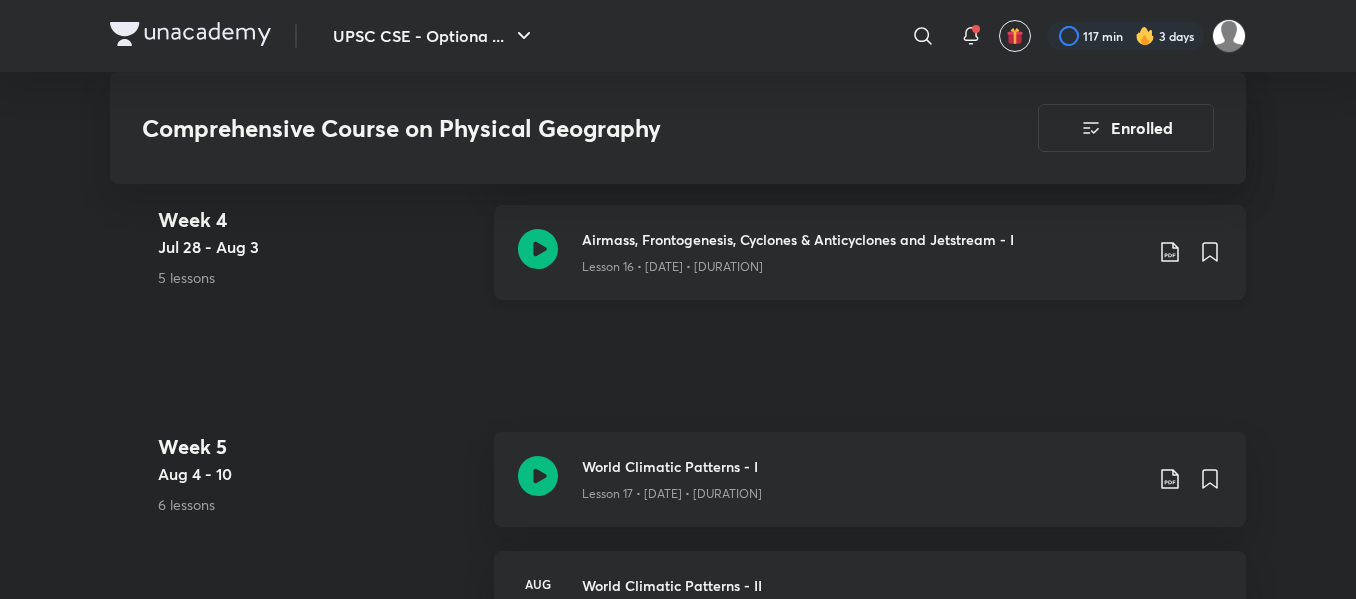 click 